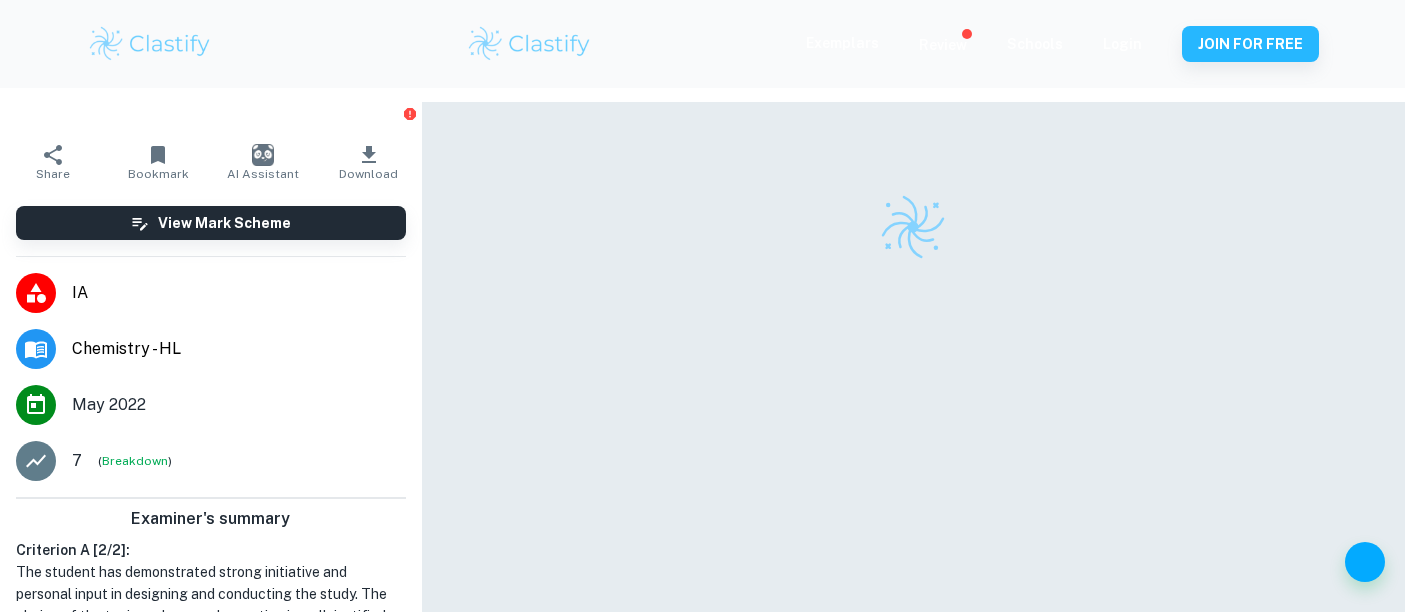 scroll, scrollTop: 102, scrollLeft: 0, axis: vertical 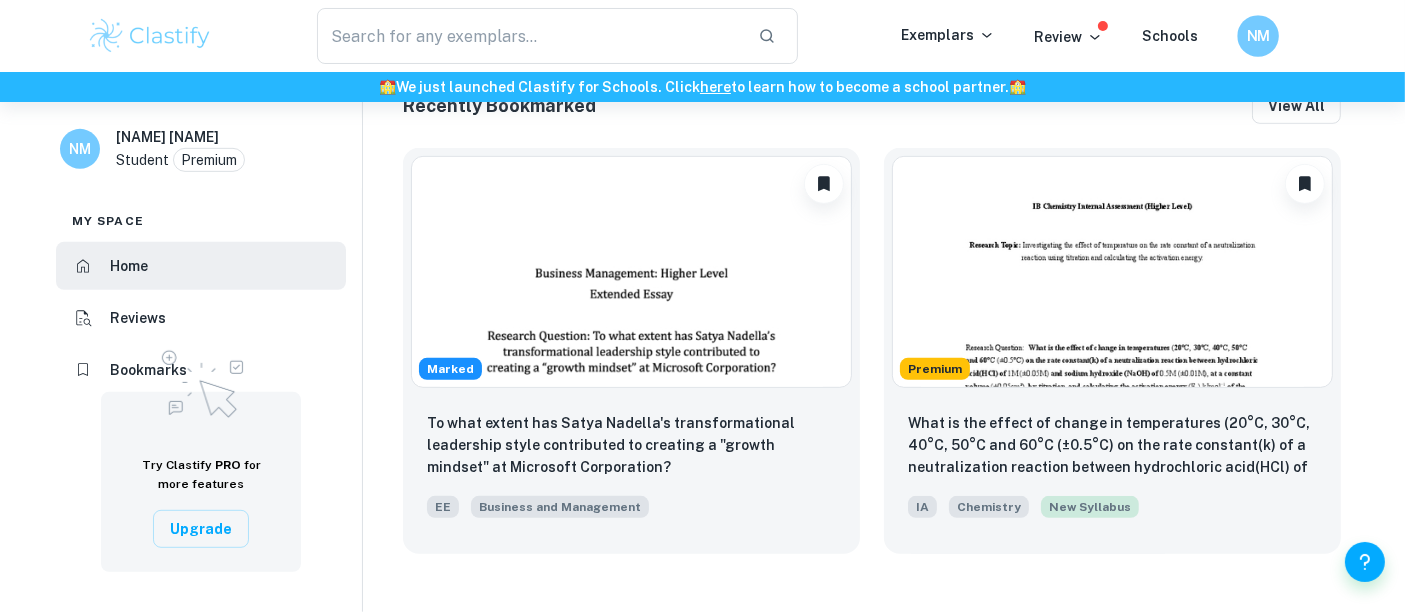 click on "NM" at bounding box center [1258, 36] 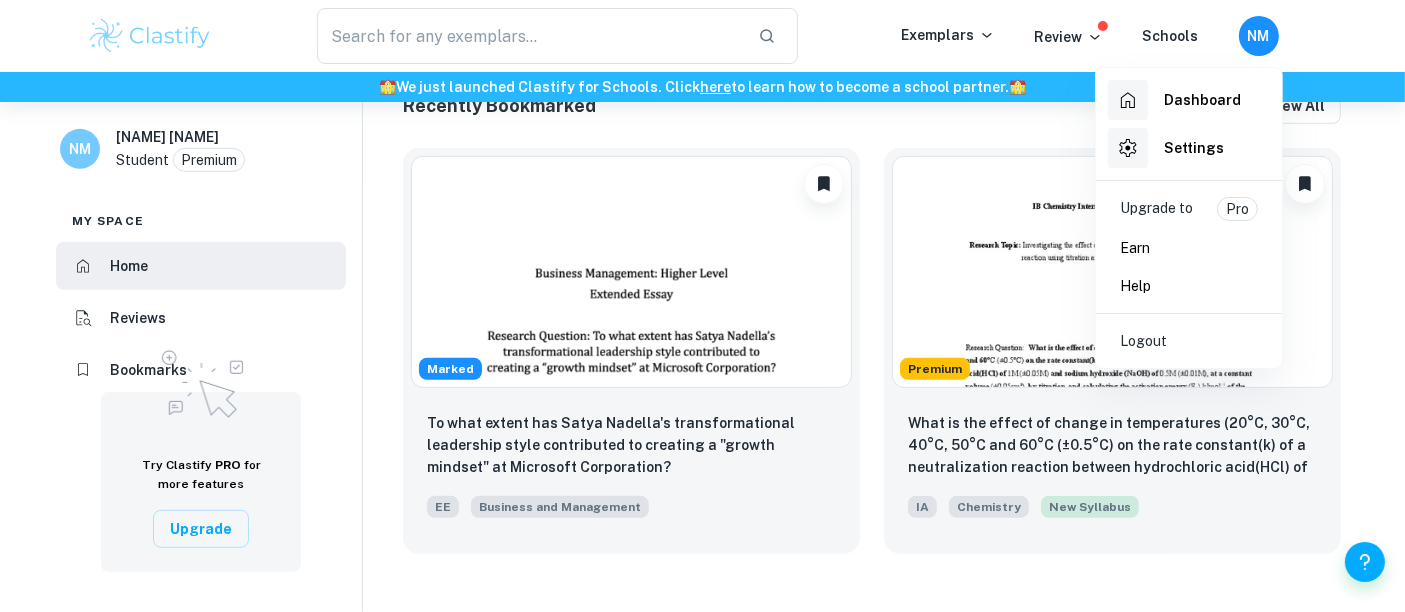 click on "Dashboard" at bounding box center (1202, 100) 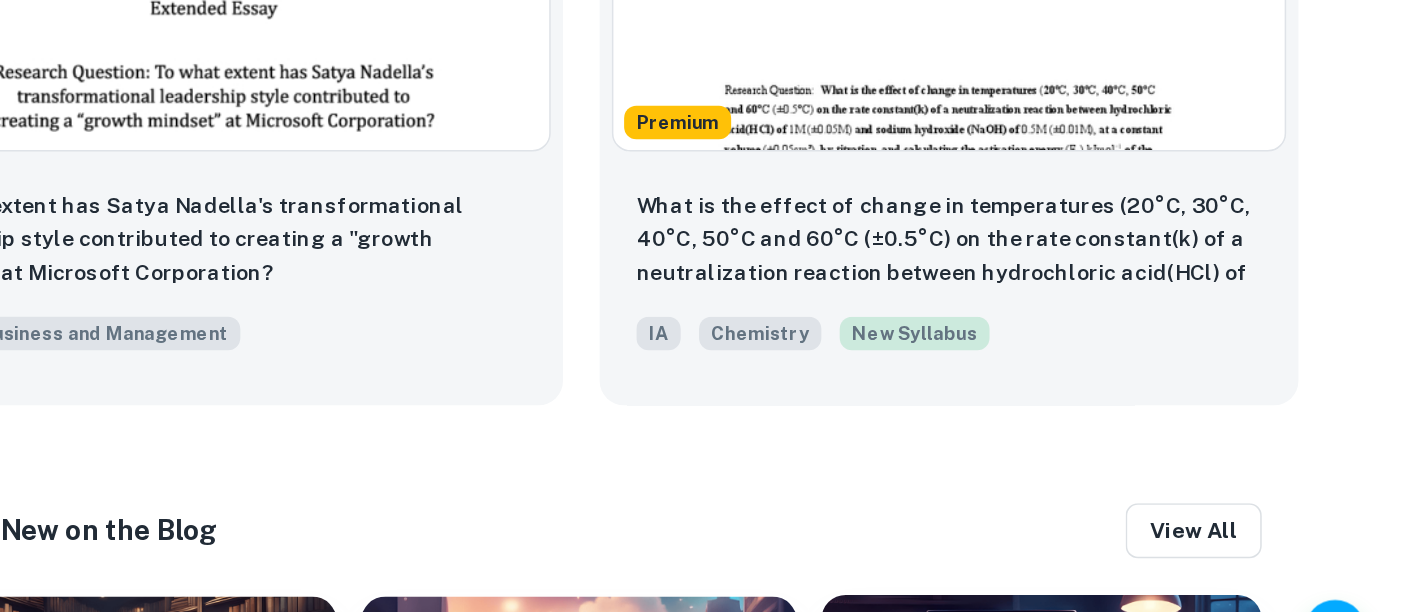 scroll, scrollTop: 1079, scrollLeft: 0, axis: vertical 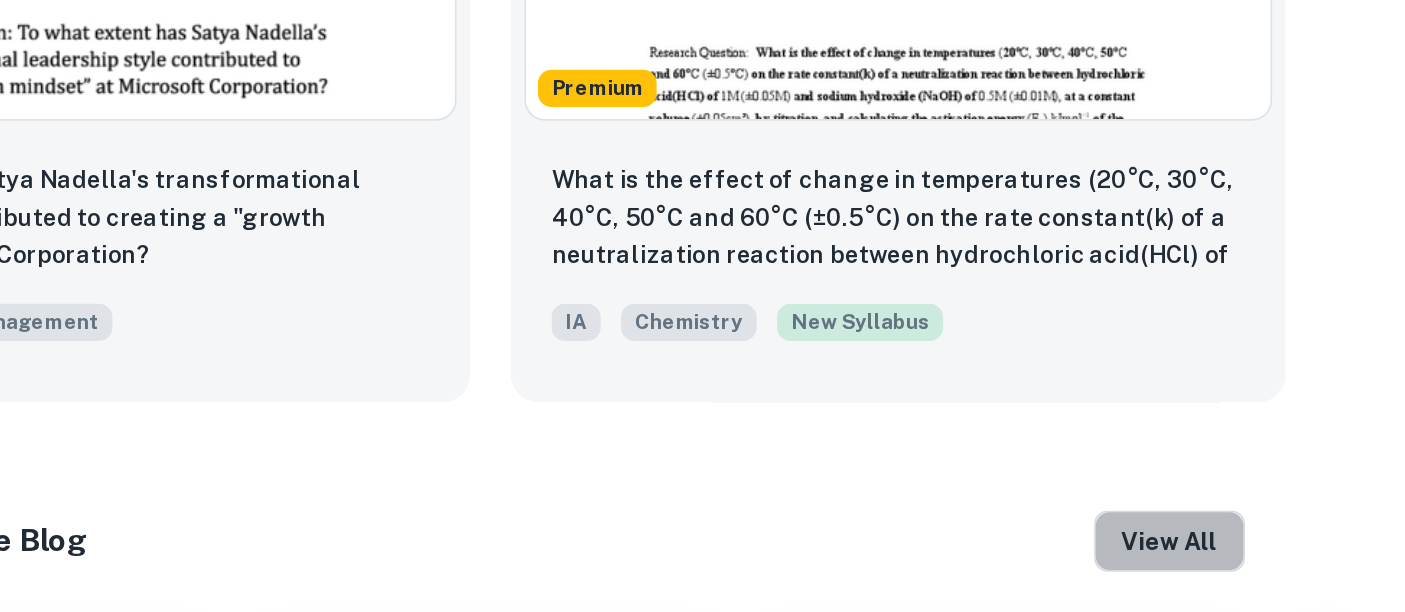 click on "View all" at bounding box center [1272, 497] 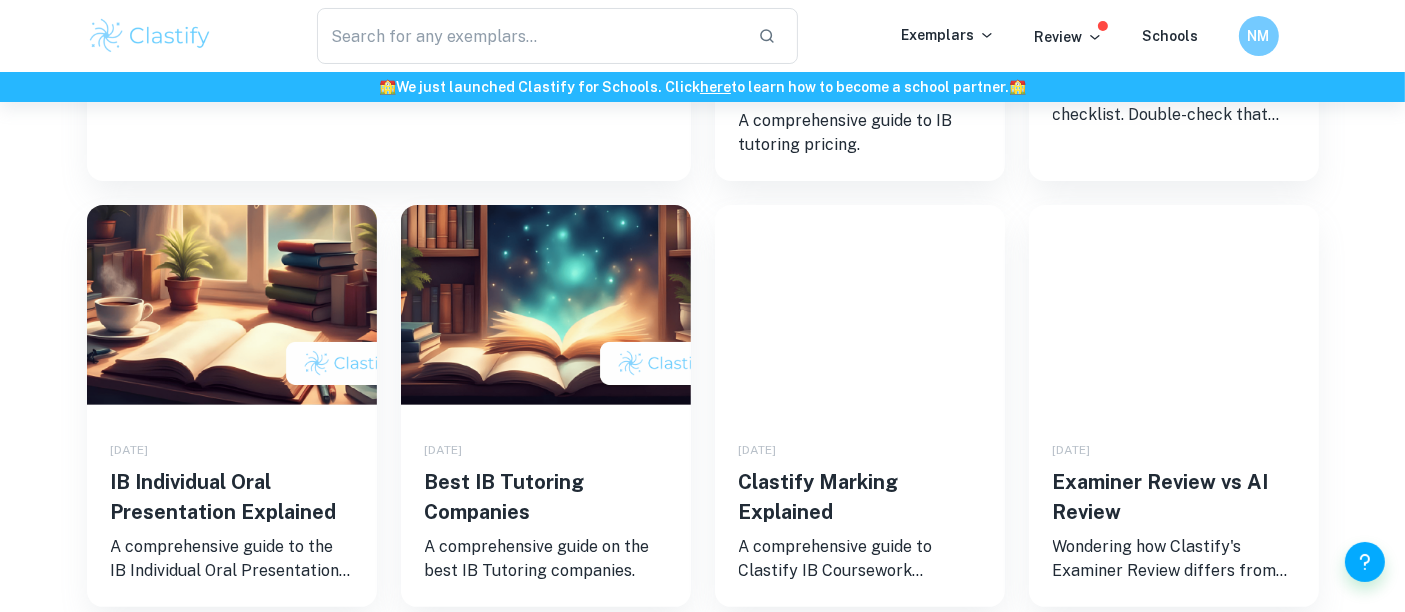 scroll, scrollTop: 439, scrollLeft: 0, axis: vertical 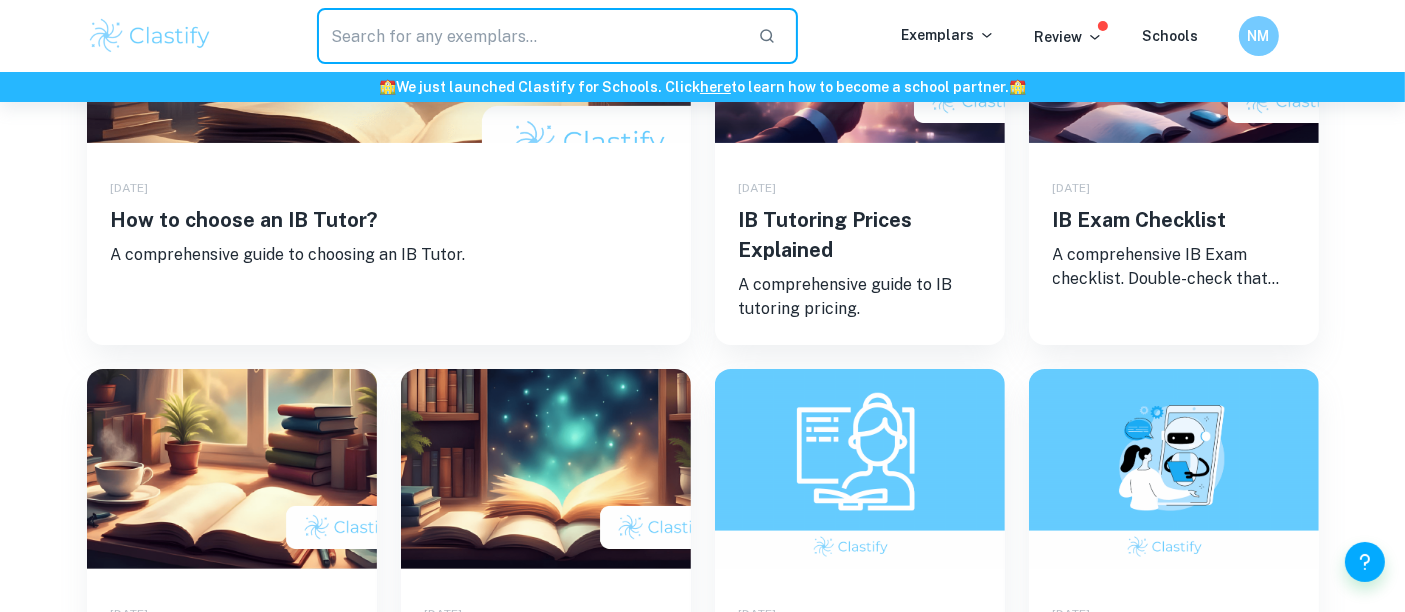 click at bounding box center [530, 36] 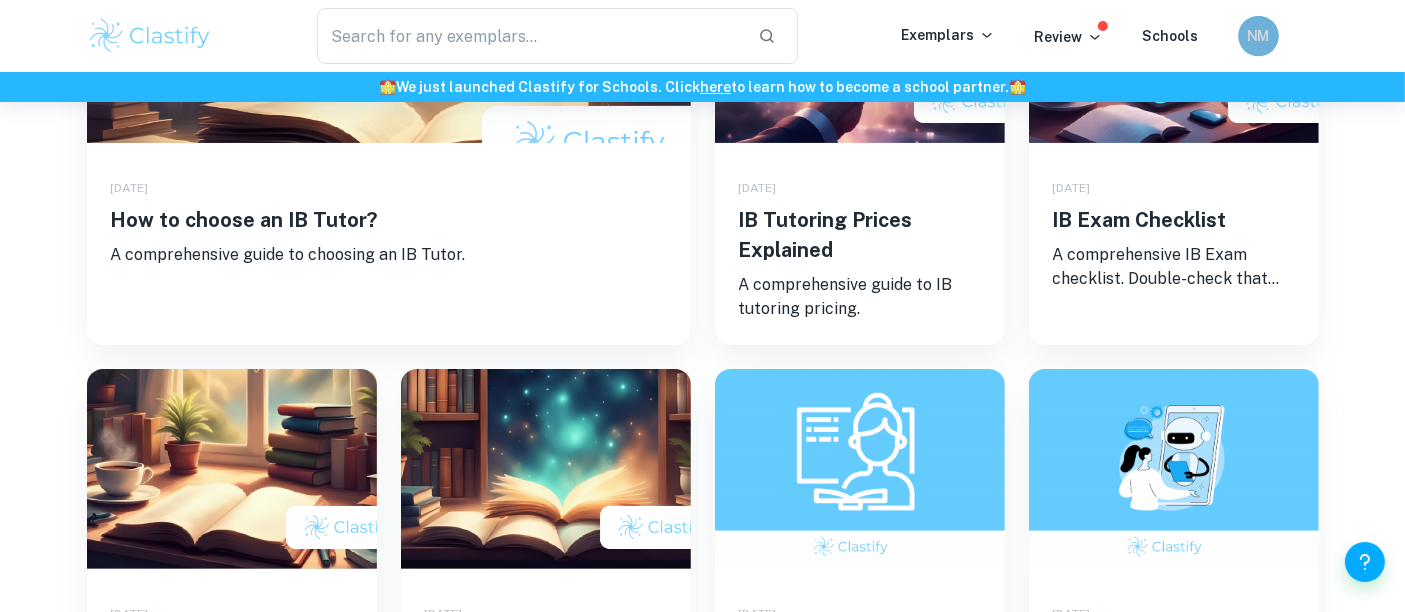click on "NM" at bounding box center [1258, 36] 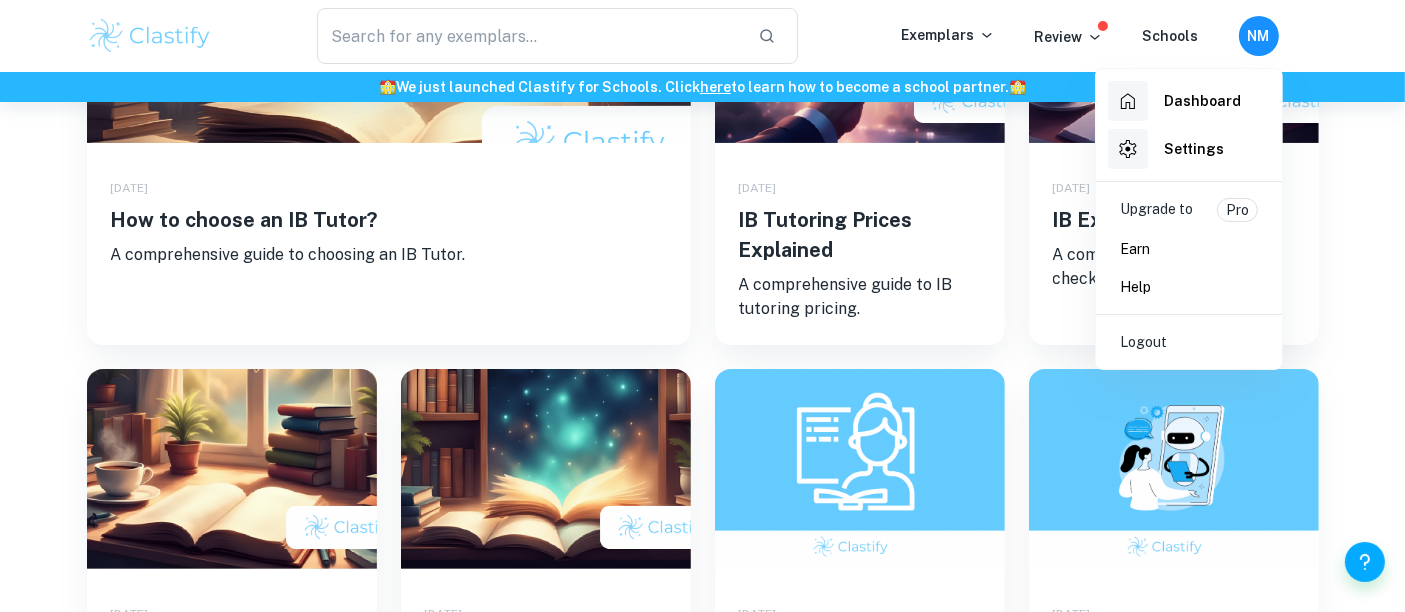 click on "Settings" at bounding box center (1166, 149) 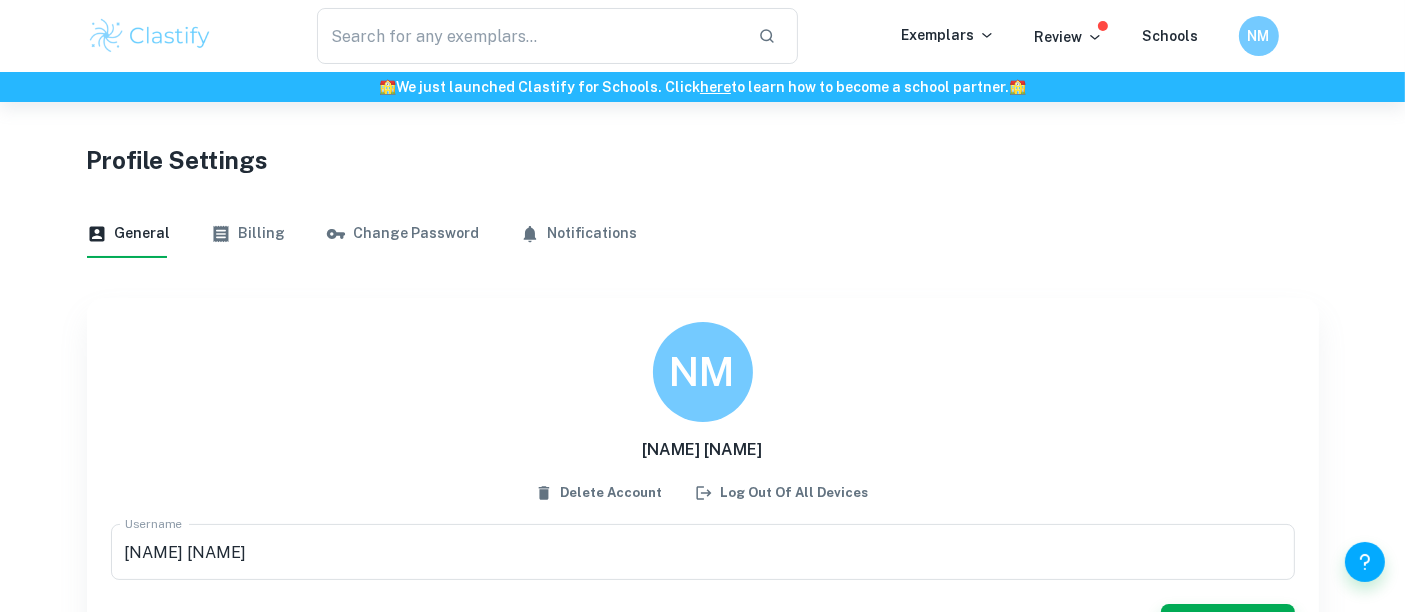 scroll, scrollTop: 102, scrollLeft: 0, axis: vertical 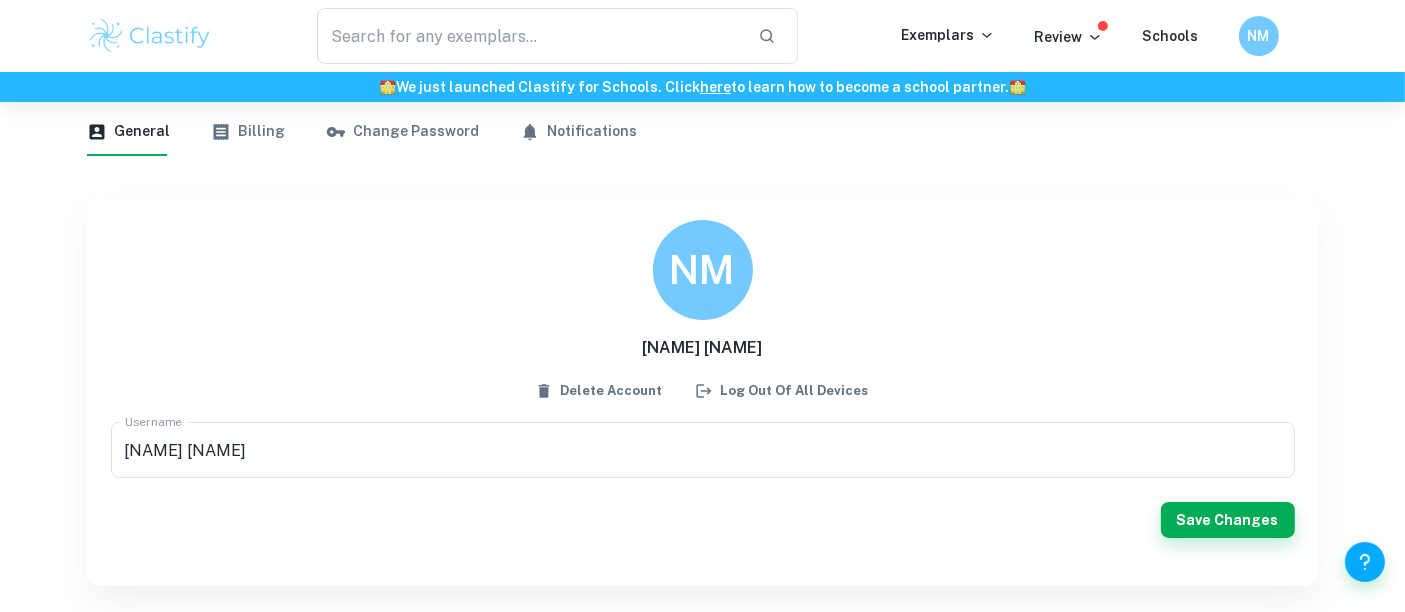 click on "Billing" at bounding box center [248, 132] 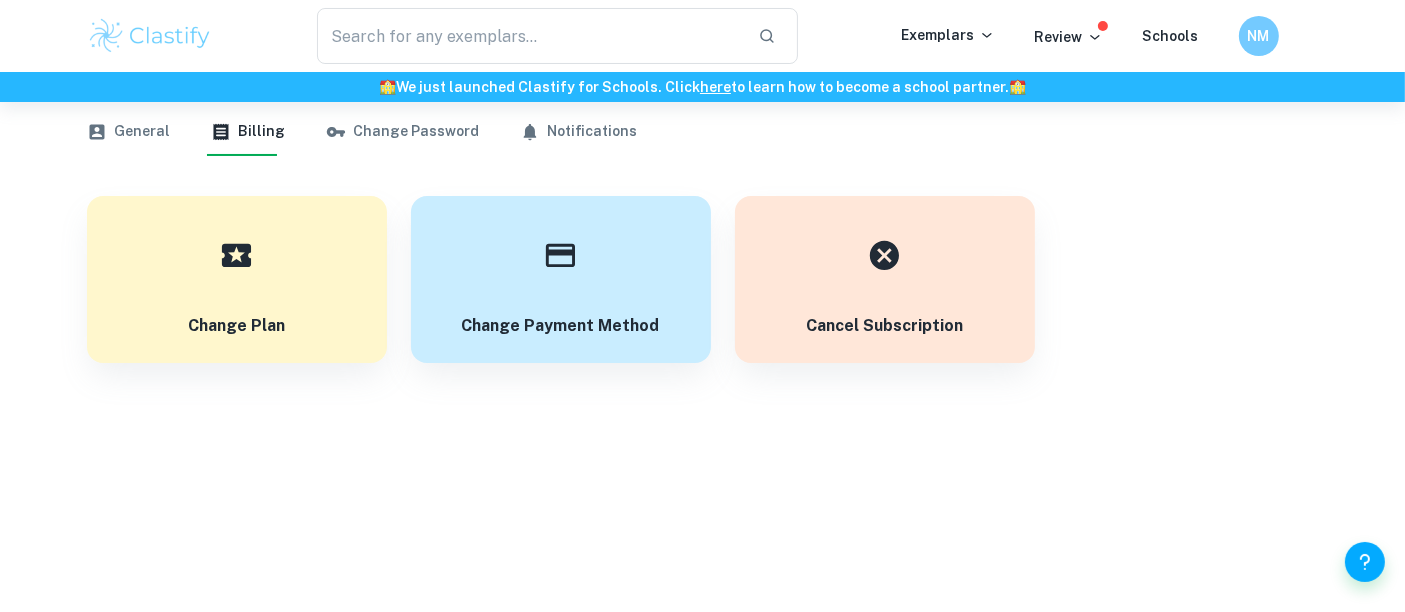 click on "General" at bounding box center (129, 132) 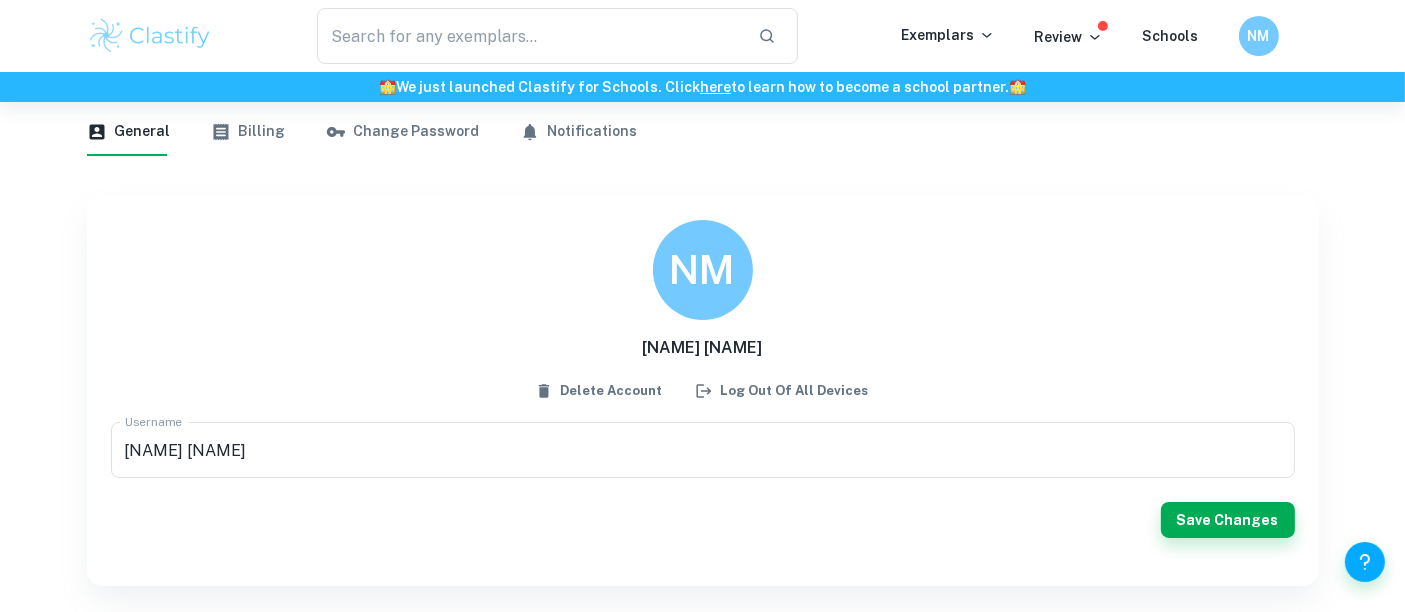 click on "Log out of all devices" at bounding box center (783, 391) 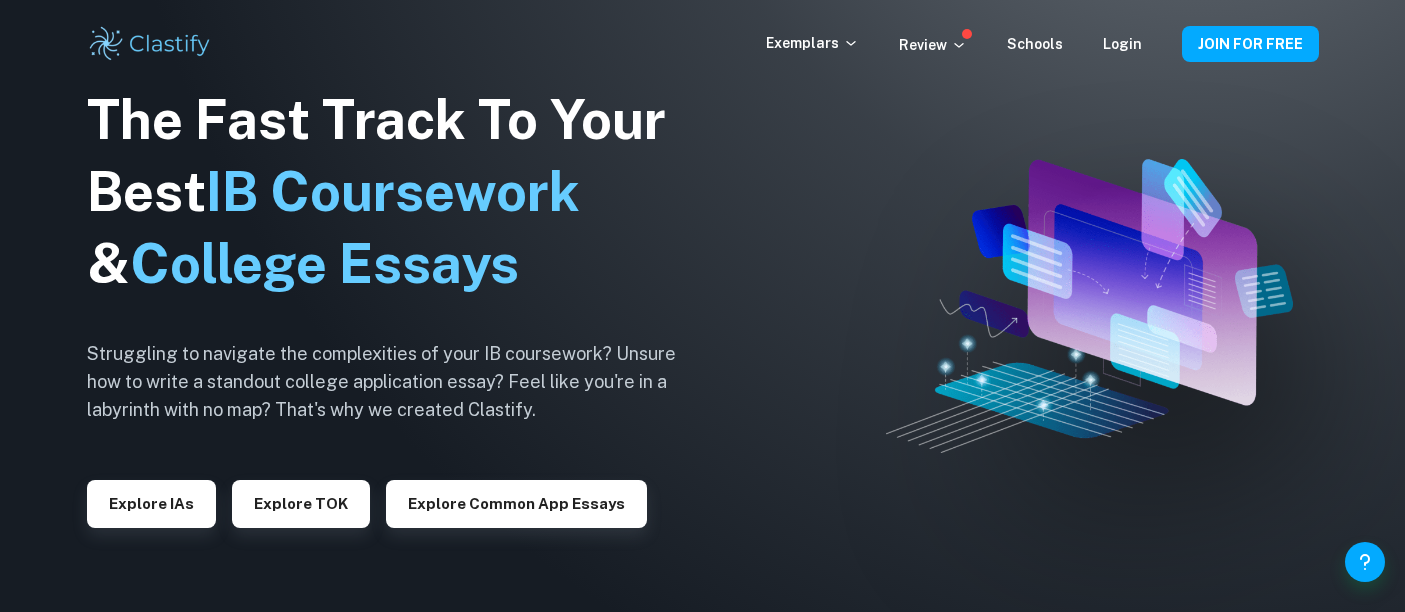 scroll, scrollTop: 0, scrollLeft: 0, axis: both 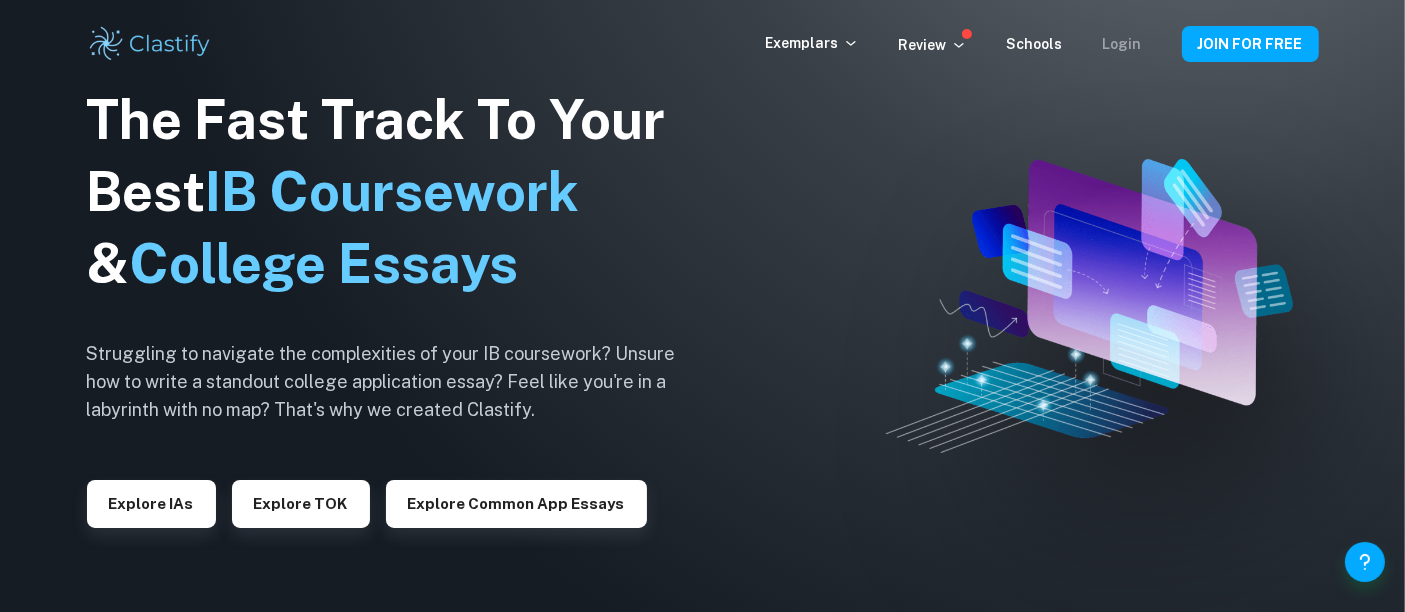 click on "Login" at bounding box center [1122, 44] 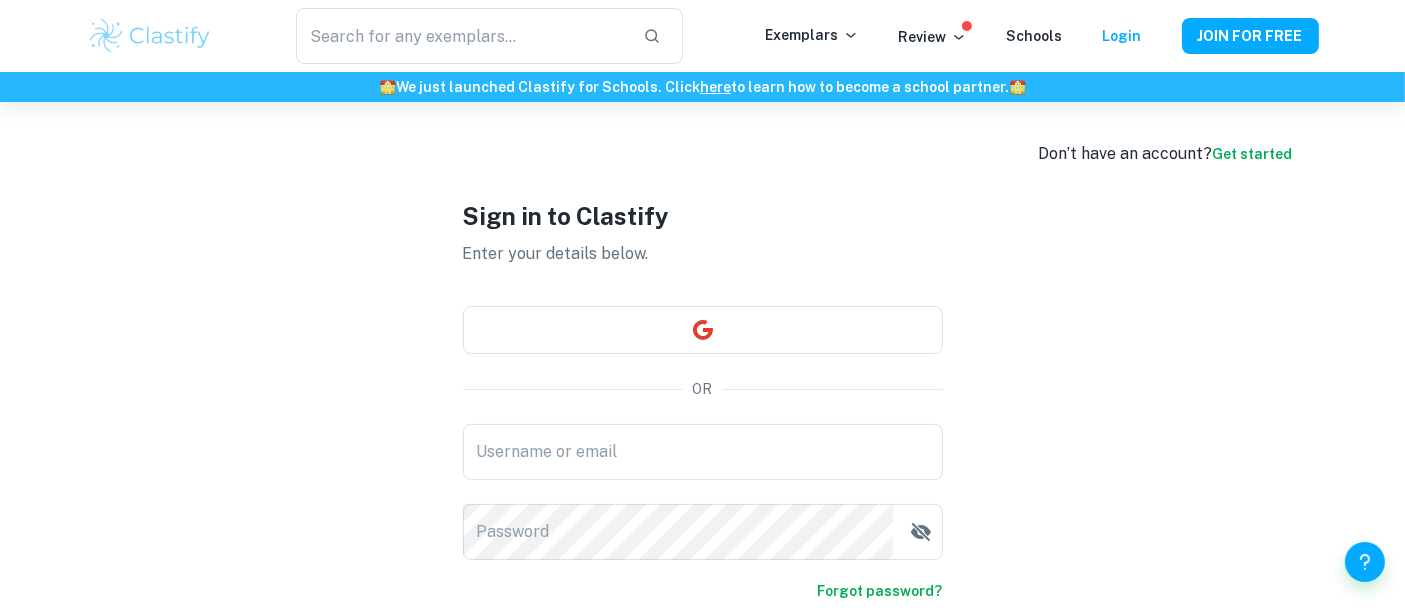 type on "nourelhoudamokhtar08@example.com" 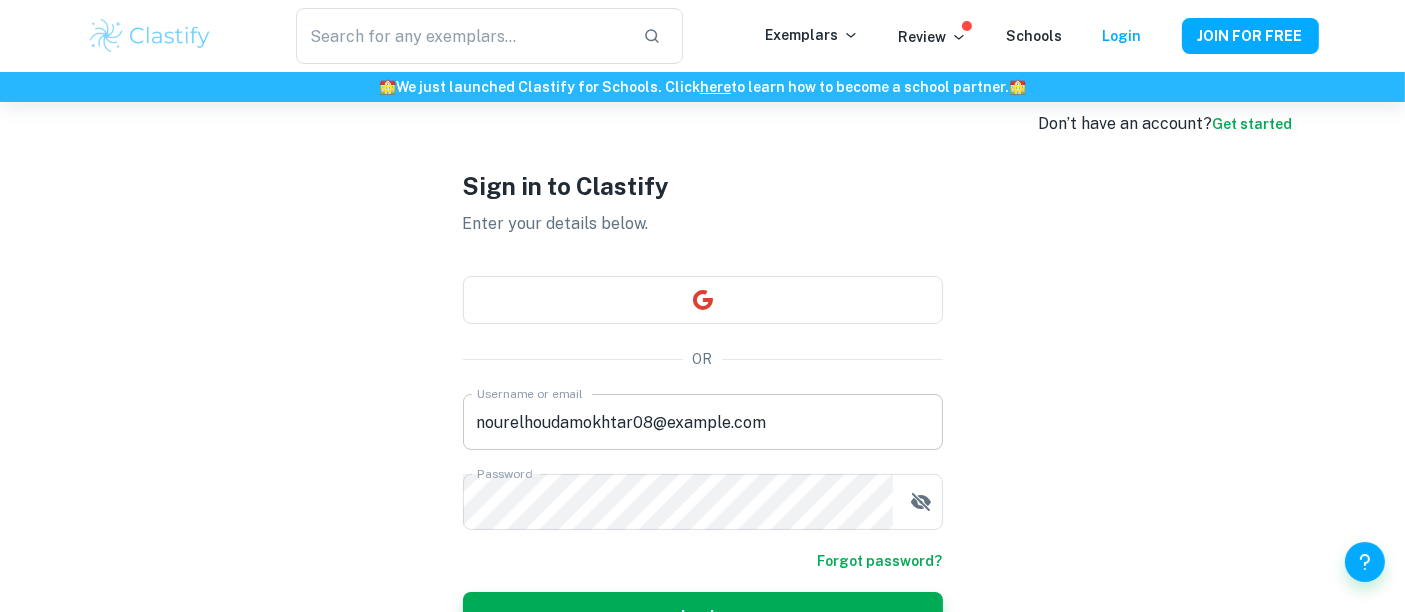 scroll, scrollTop: 32, scrollLeft: 0, axis: vertical 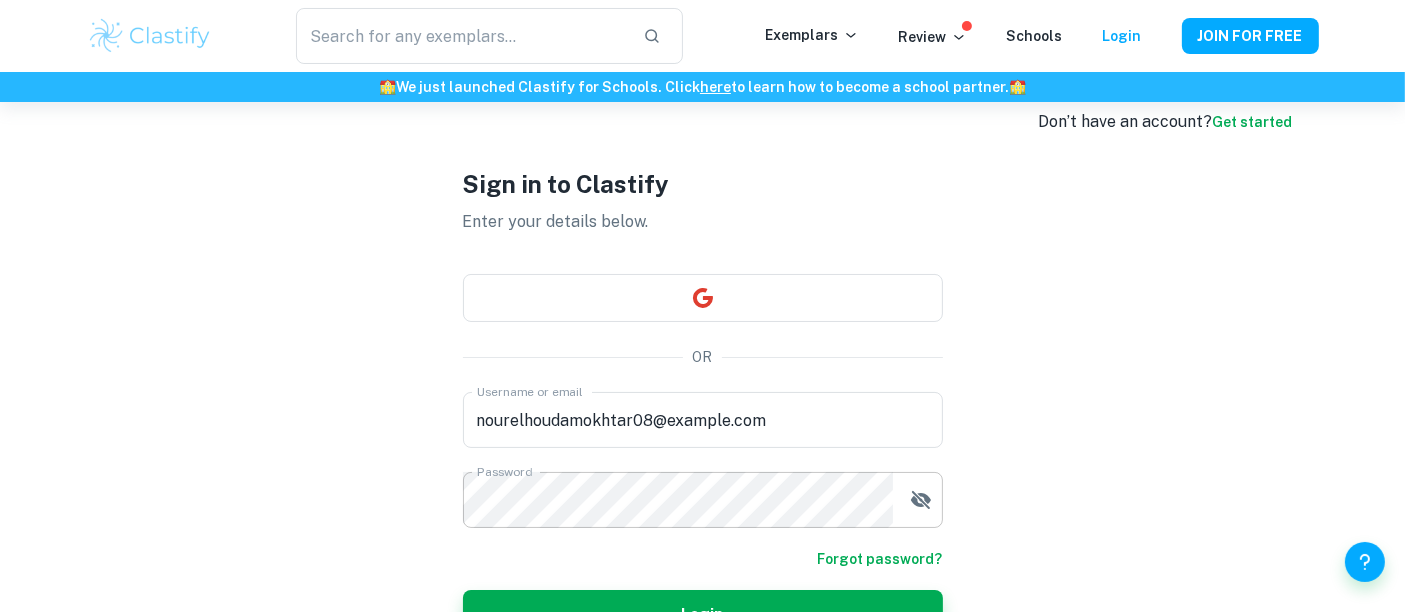 click 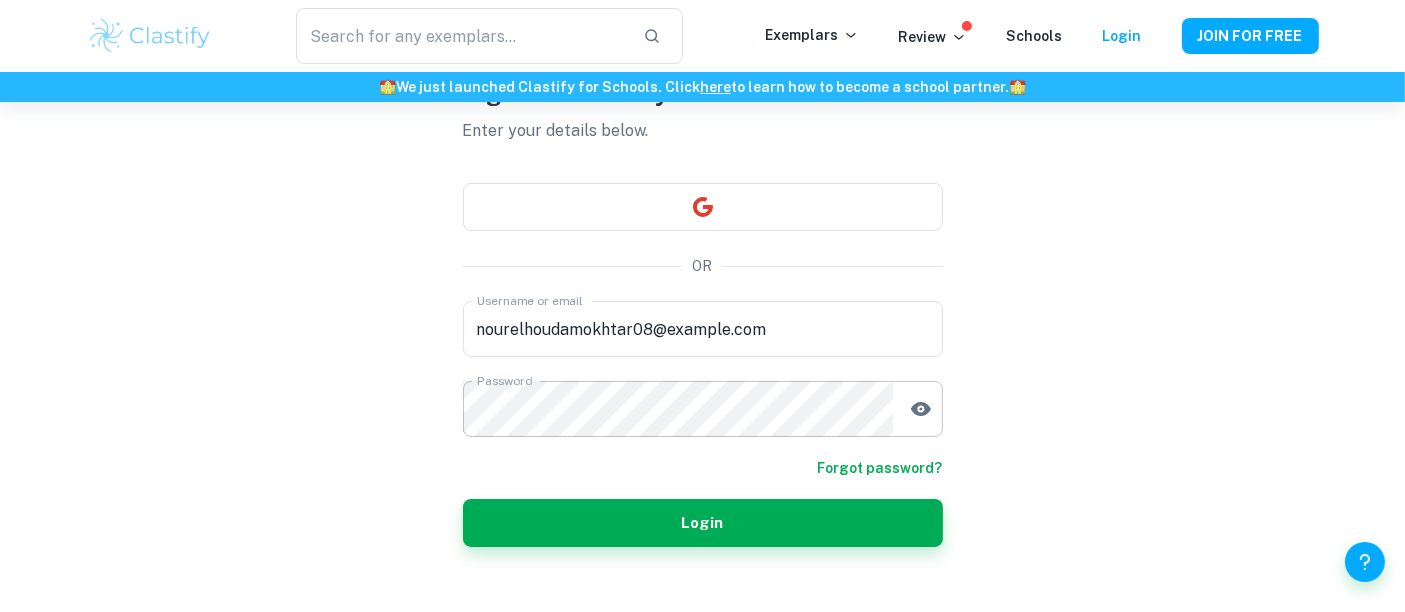 scroll, scrollTop: 124, scrollLeft: 0, axis: vertical 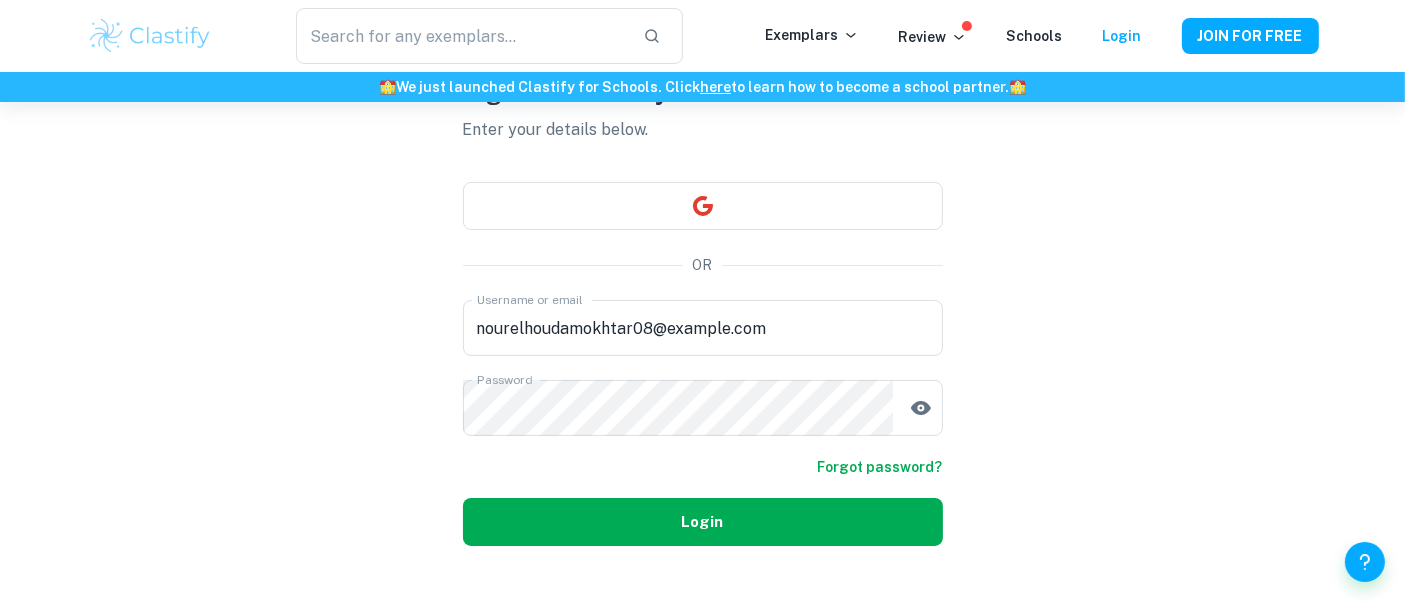 click on "Login" at bounding box center (703, 522) 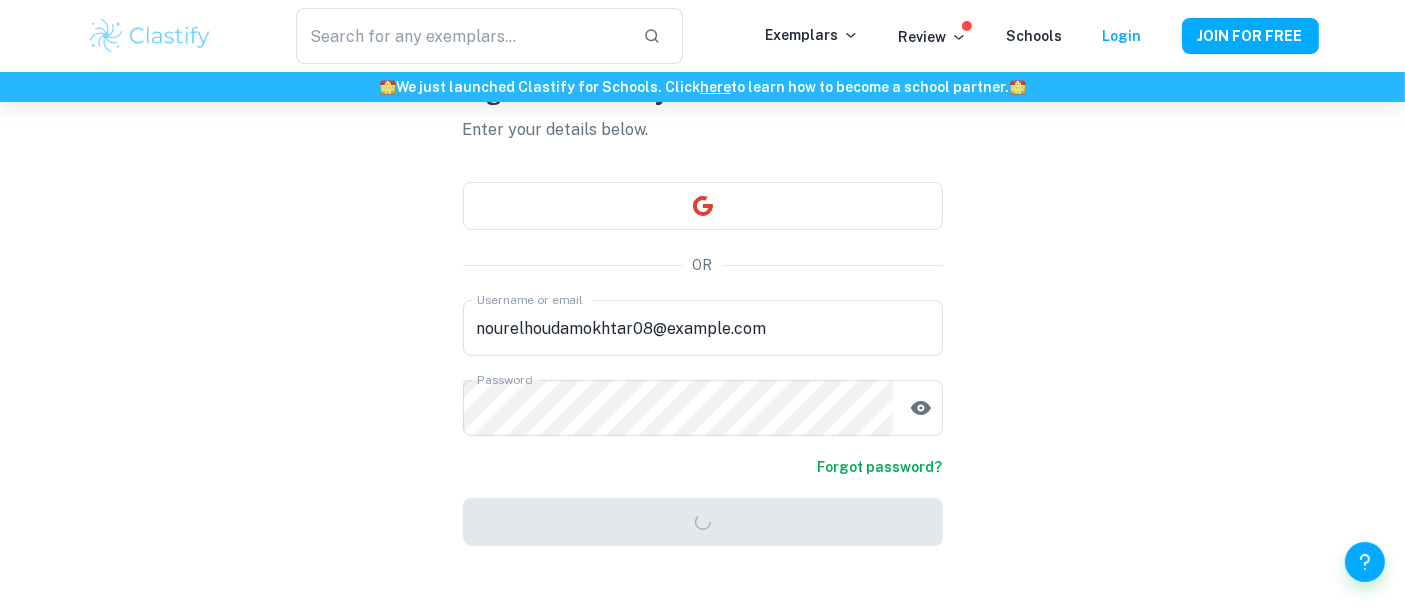 scroll, scrollTop: 0, scrollLeft: 0, axis: both 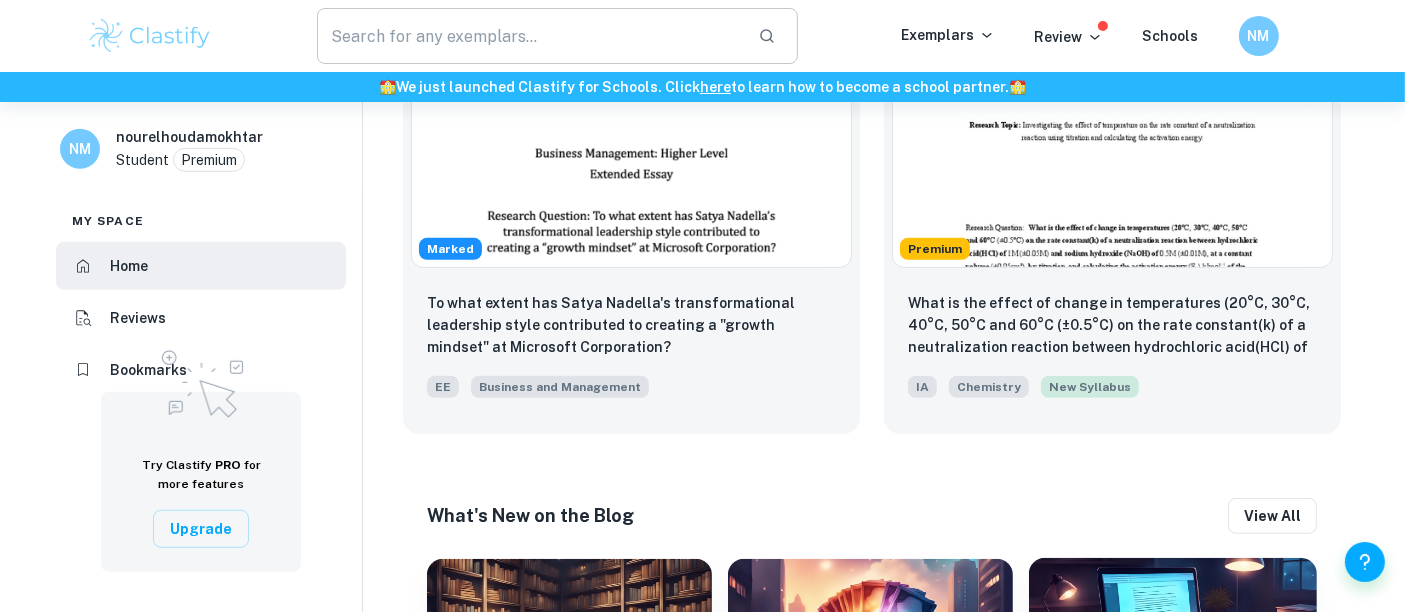 click at bounding box center [530, 36] 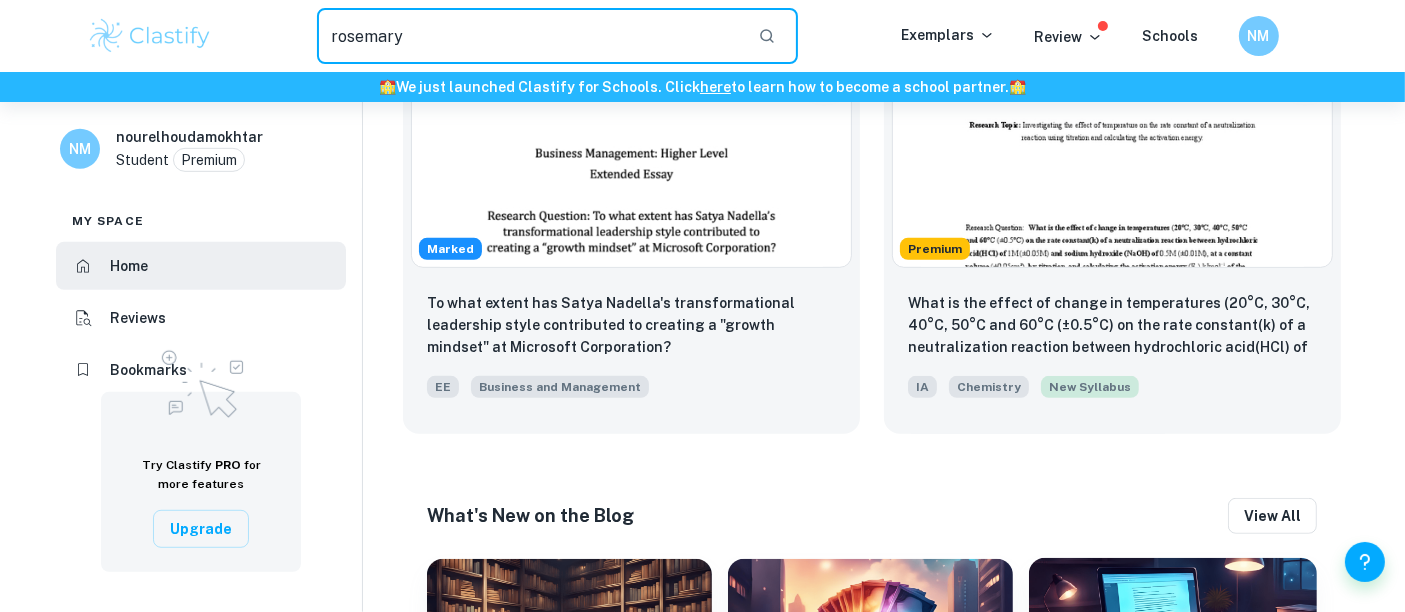 type on "rosemary" 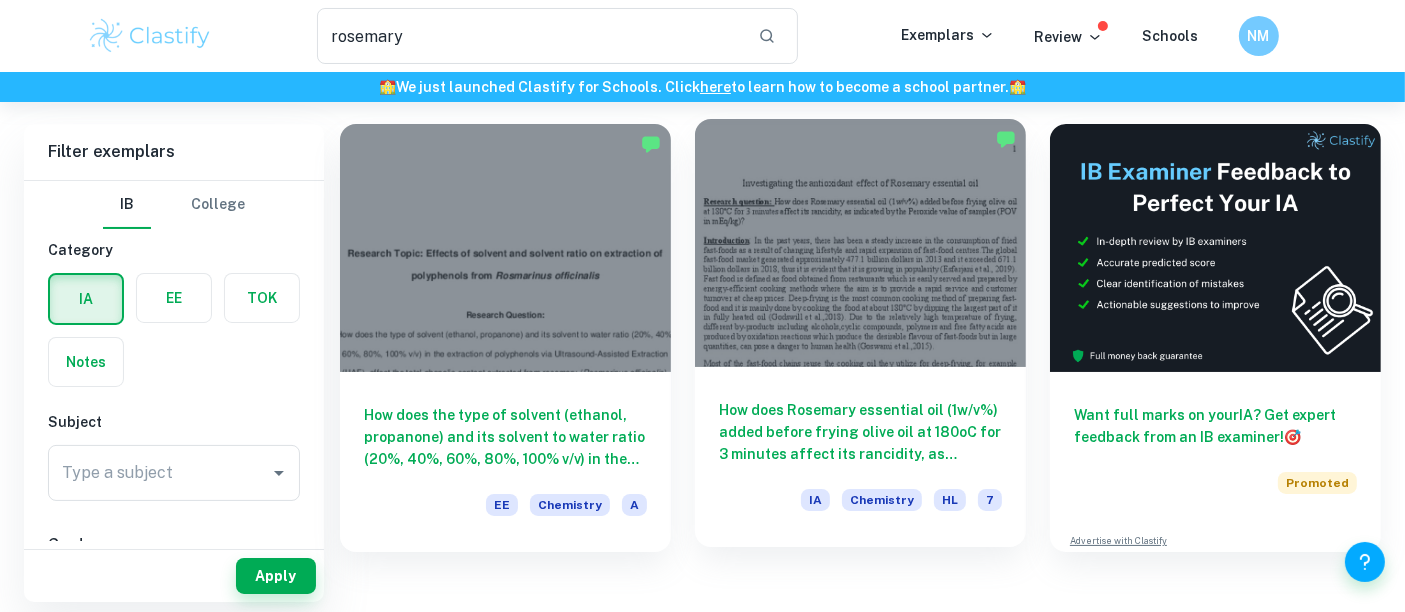 scroll, scrollTop: 102, scrollLeft: 0, axis: vertical 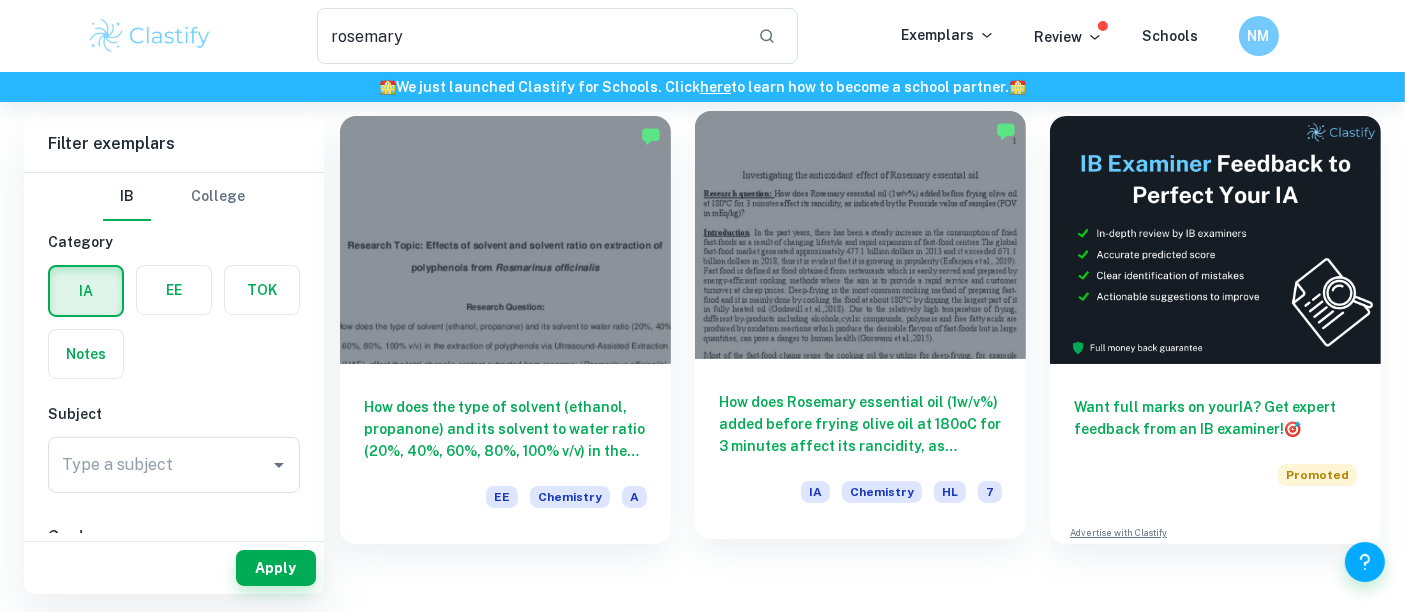 click on "How does Rosemary essential oil (1w/v%) added before frying olive oil at 180oC for 3 minutes affect its rancidity, as indicated by the Peroxide value of samples (POV in mEq/kg)?" at bounding box center (860, 424) 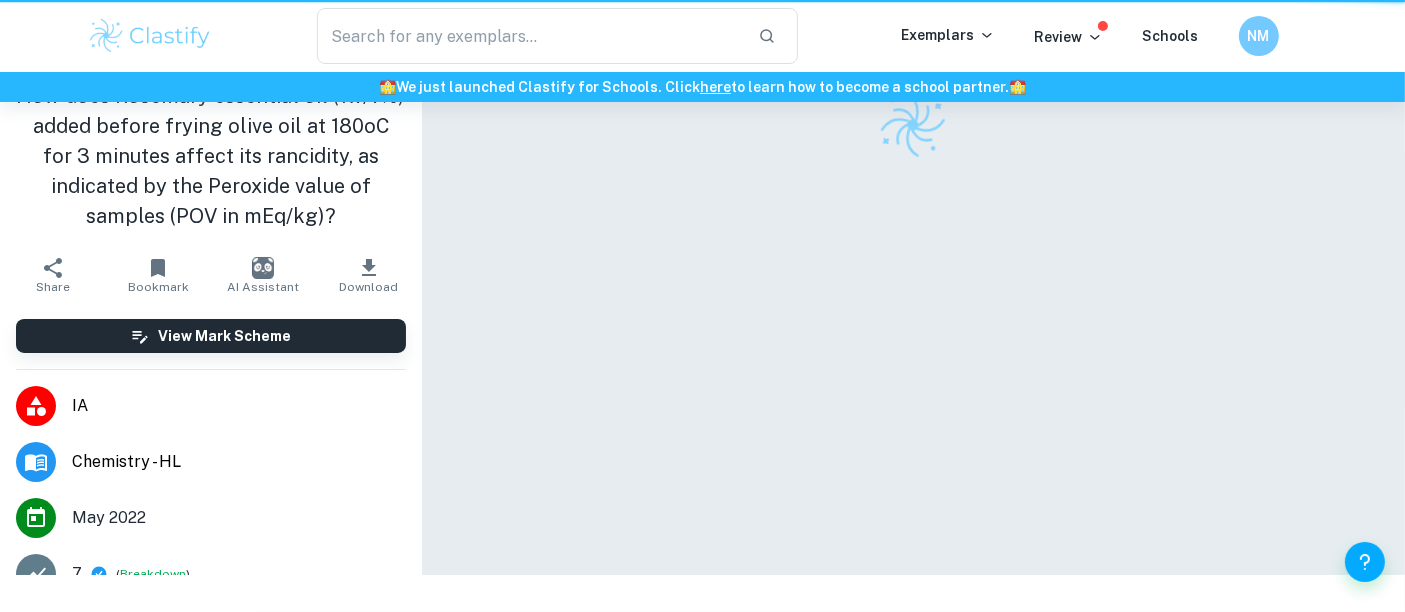 scroll, scrollTop: 0, scrollLeft: 0, axis: both 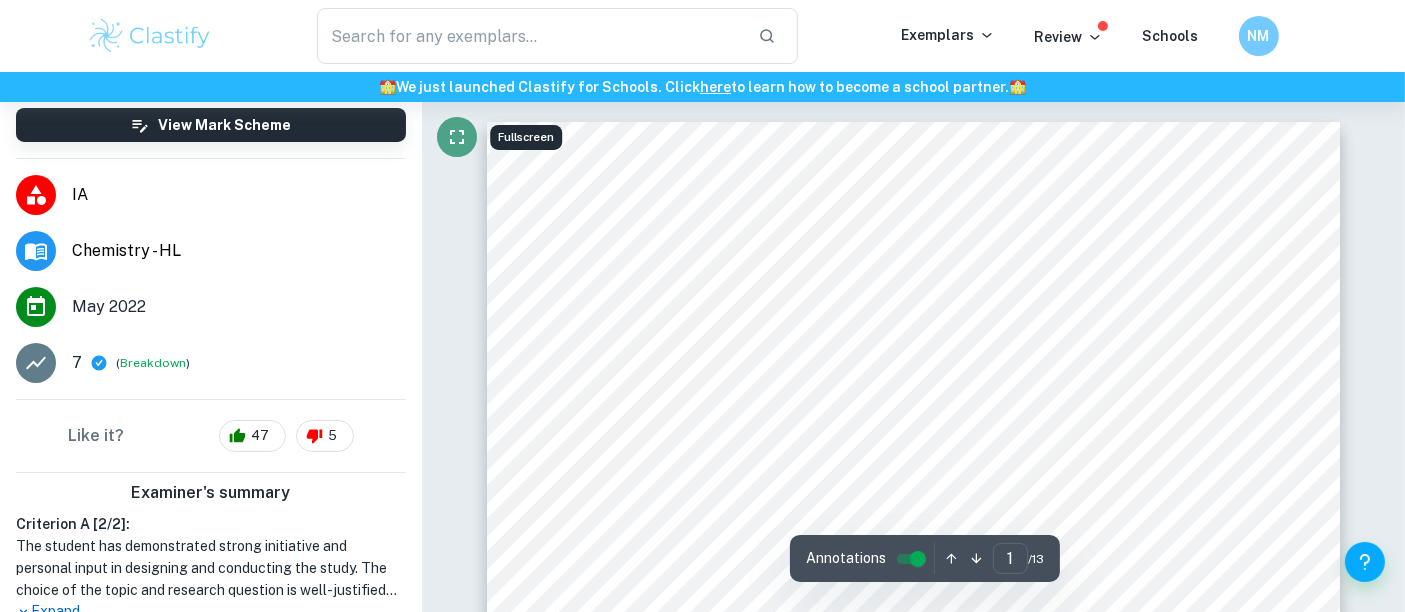 click at bounding box center [457, 137] 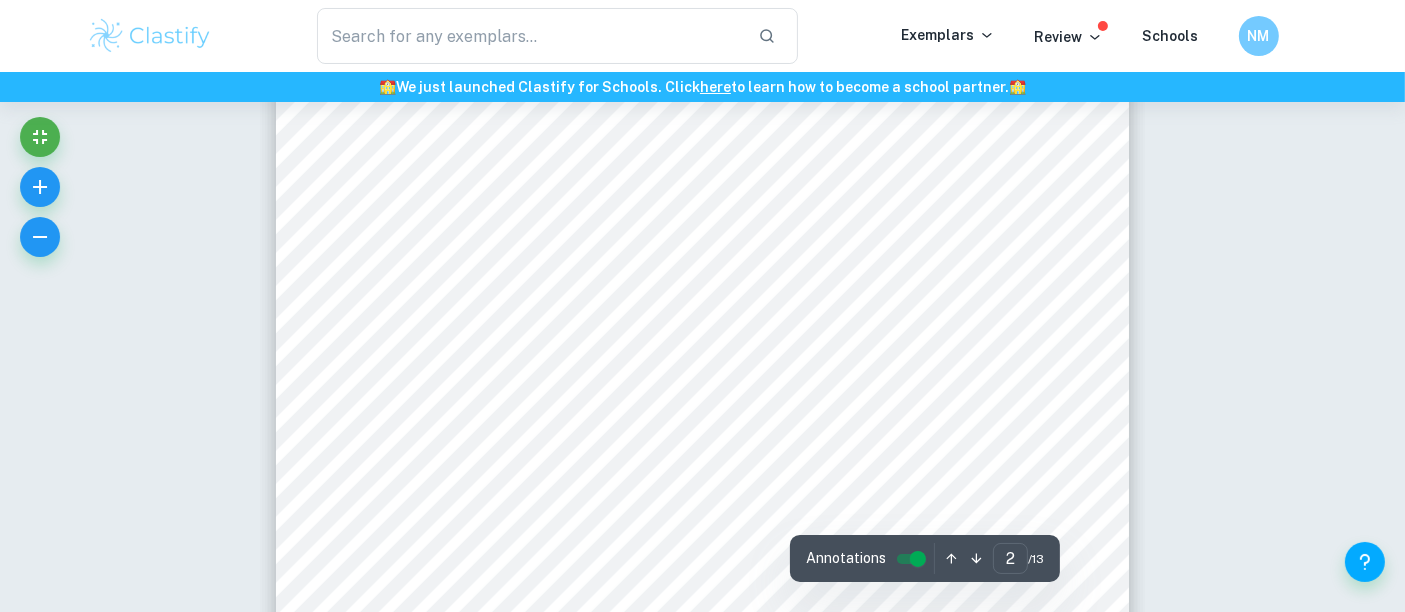scroll, scrollTop: 1597, scrollLeft: 0, axis: vertical 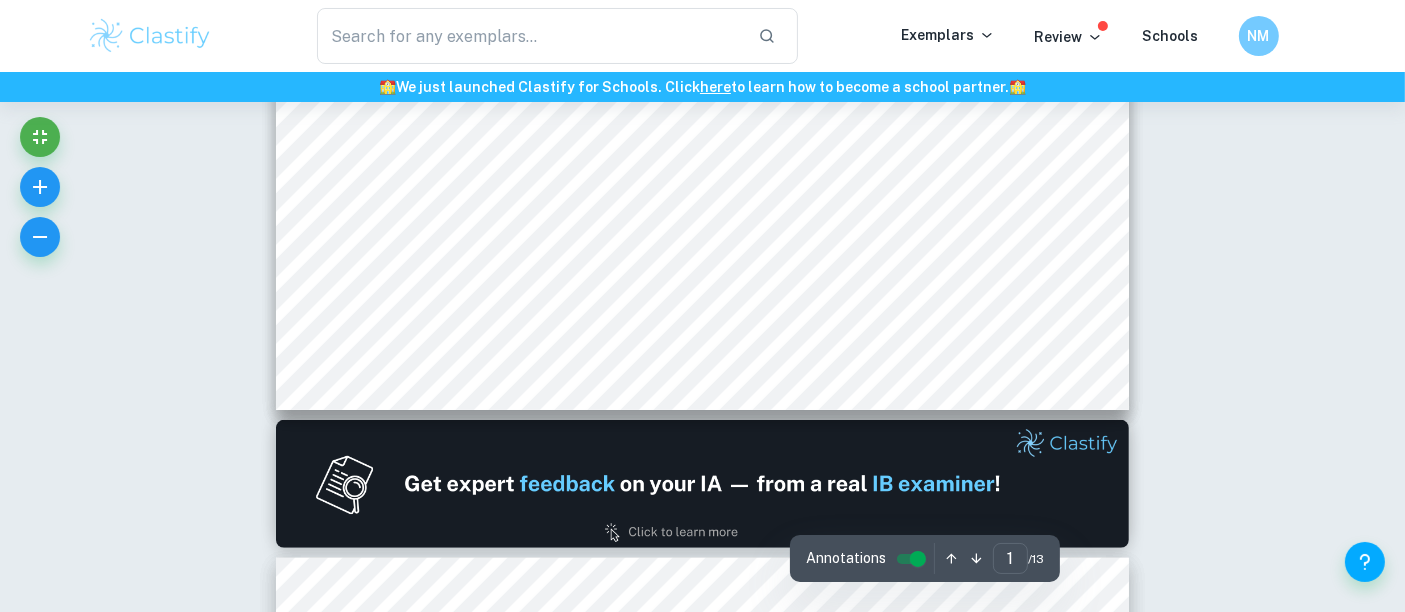 type on "2" 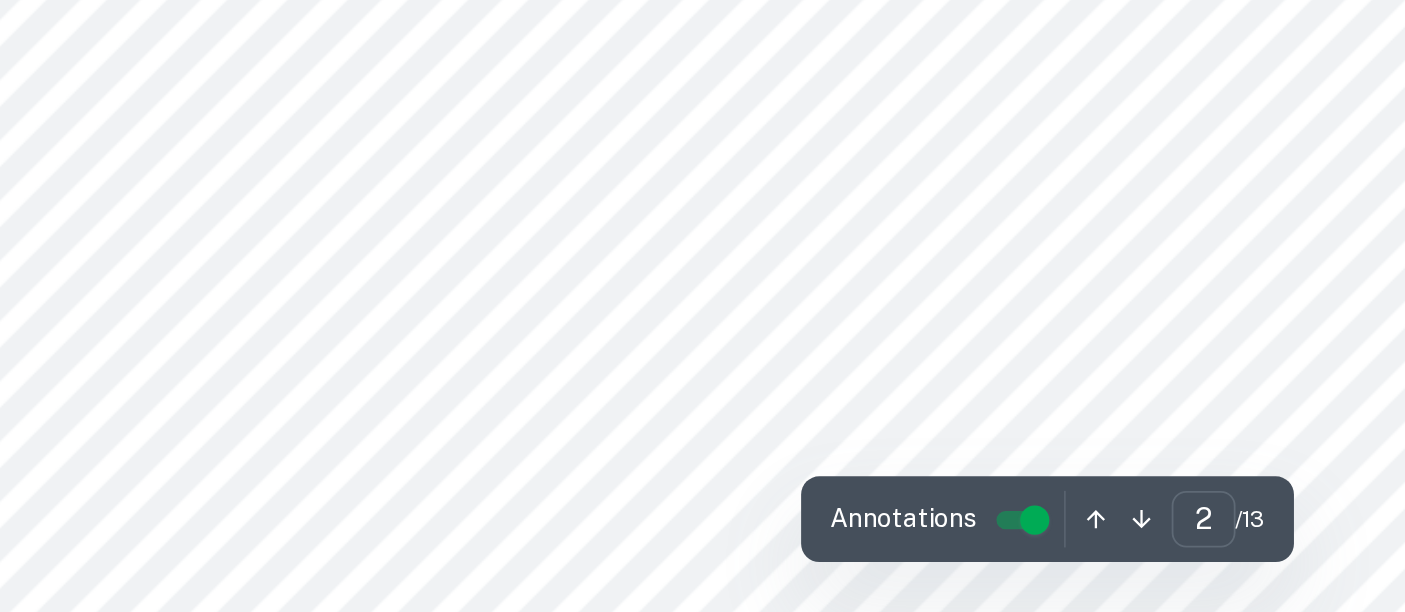 scroll, scrollTop: 1763, scrollLeft: 0, axis: vertical 